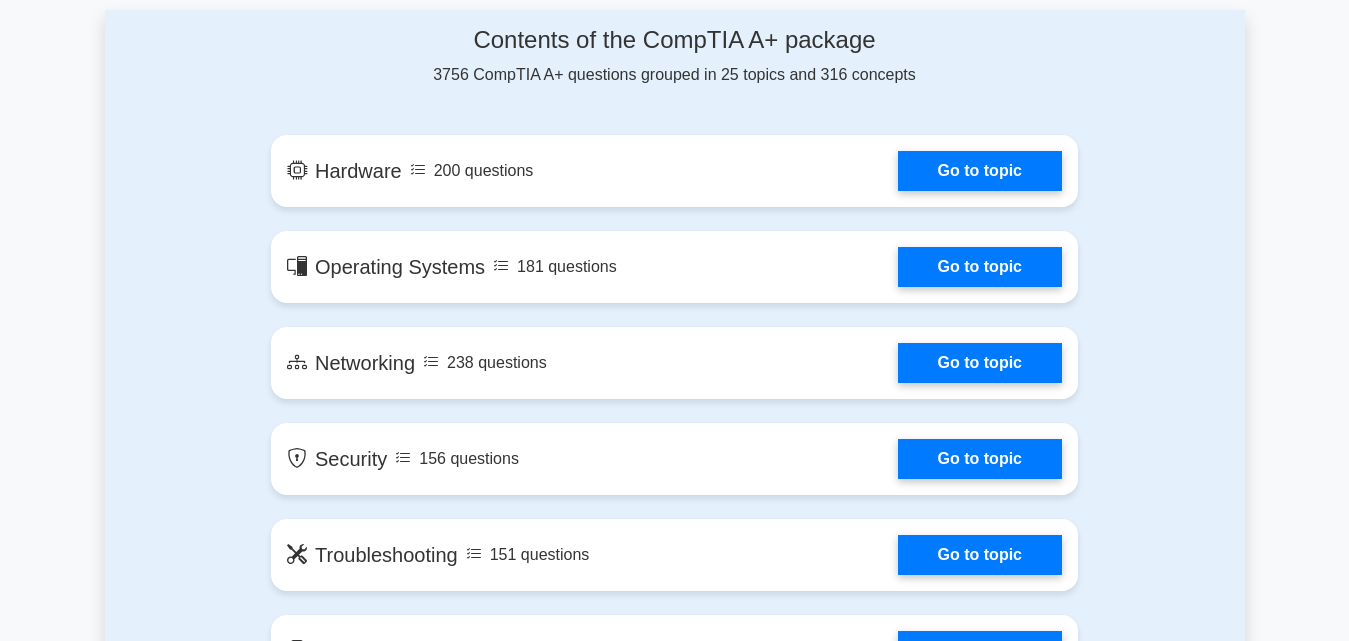 scroll, scrollTop: 1128, scrollLeft: 0, axis: vertical 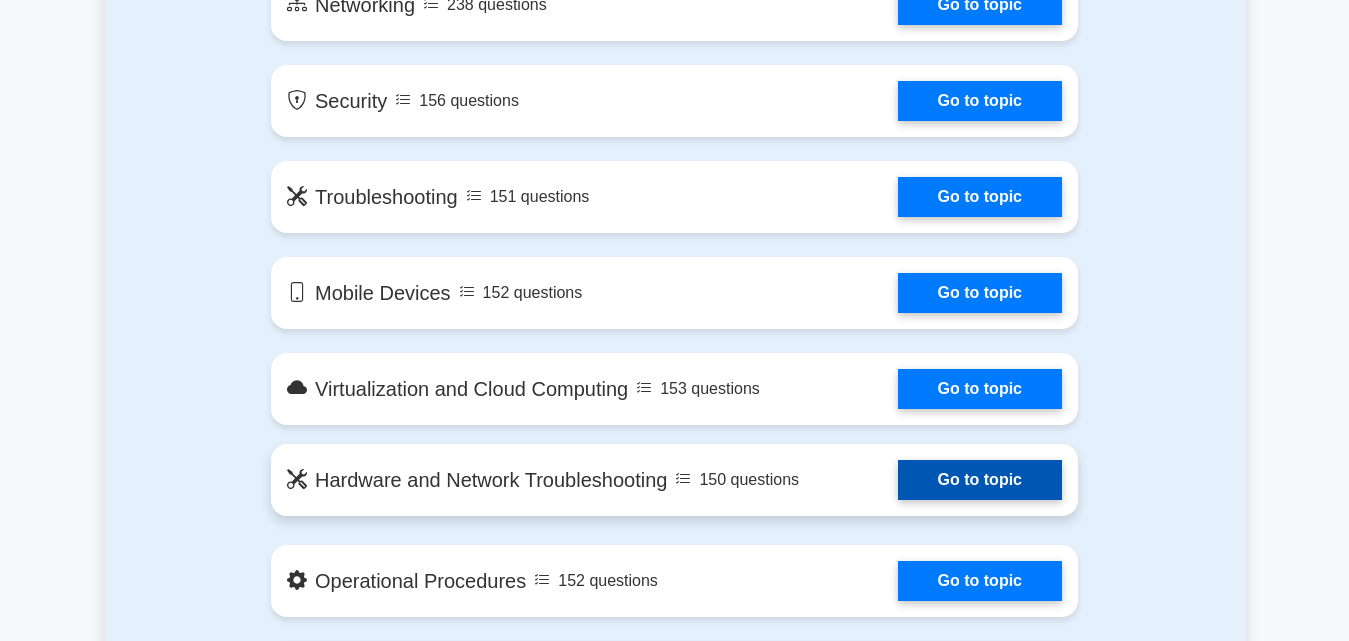 click on "Go to topic" at bounding box center (980, 480) 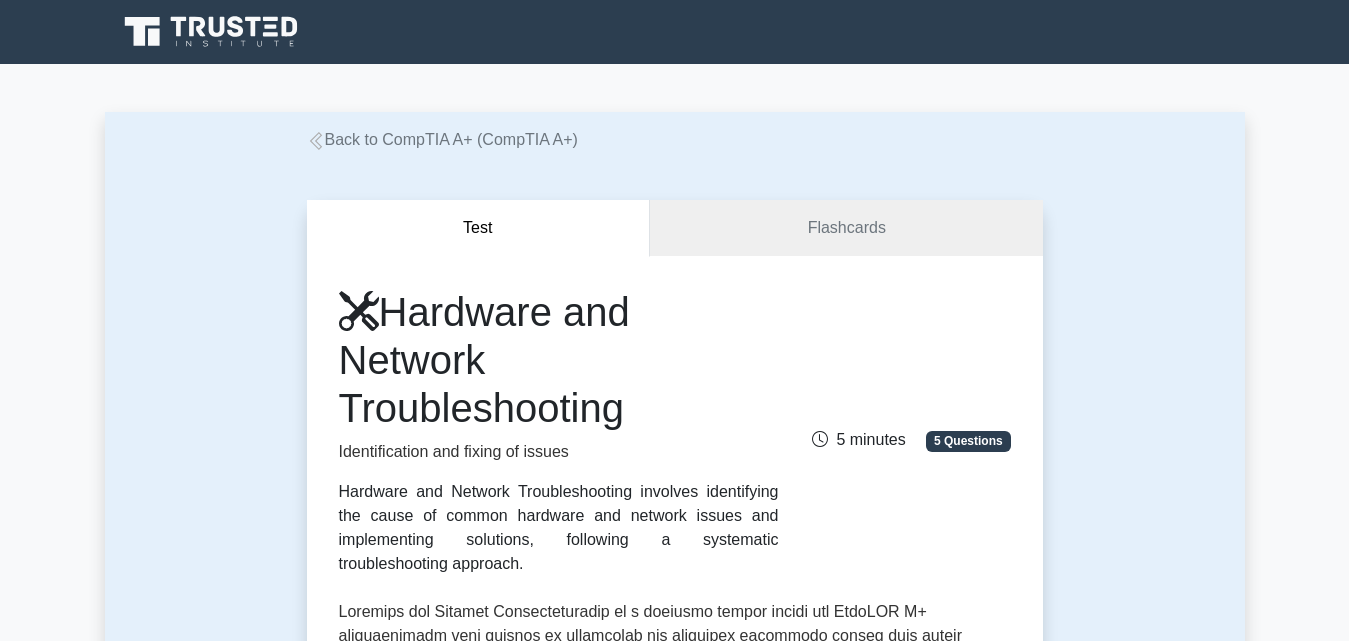 scroll, scrollTop: 0, scrollLeft: 0, axis: both 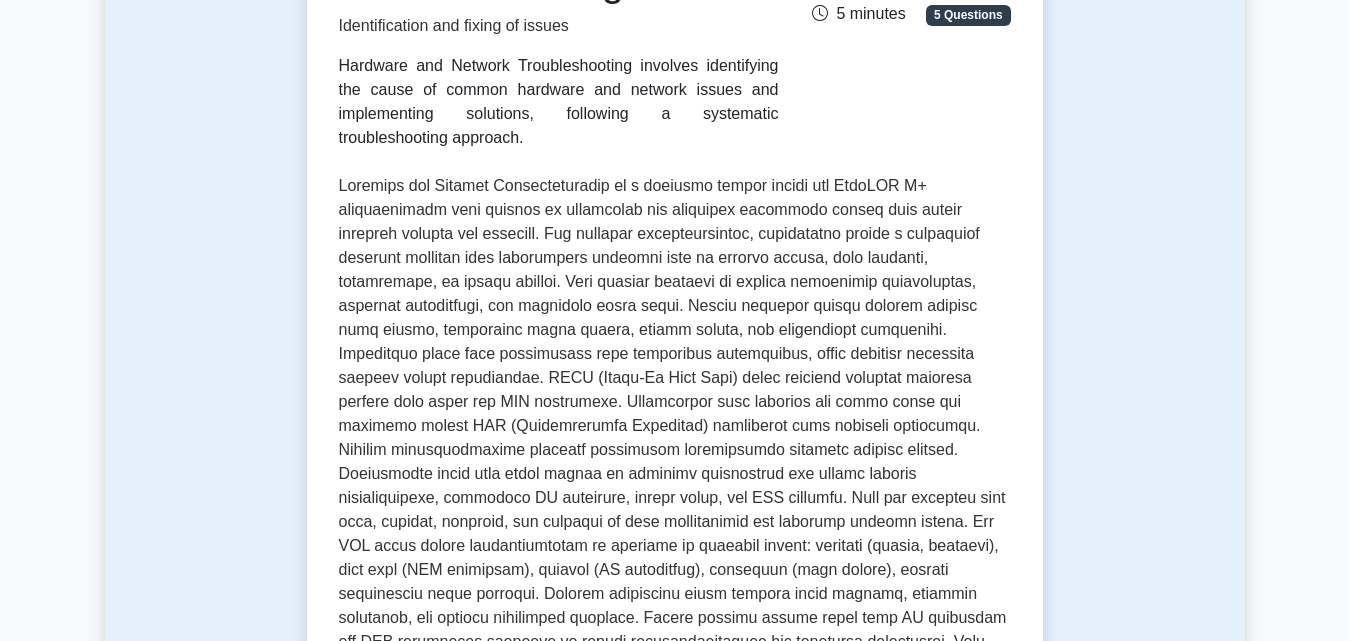 click on "Back to CompTIA A+ (CompTIA A+)
Test
Flashcards
Hardware and Network Troubleshooting
Identification and fixing of issues
5 minutes
5 Questions ,  ,  ,  ," at bounding box center [674, 727] 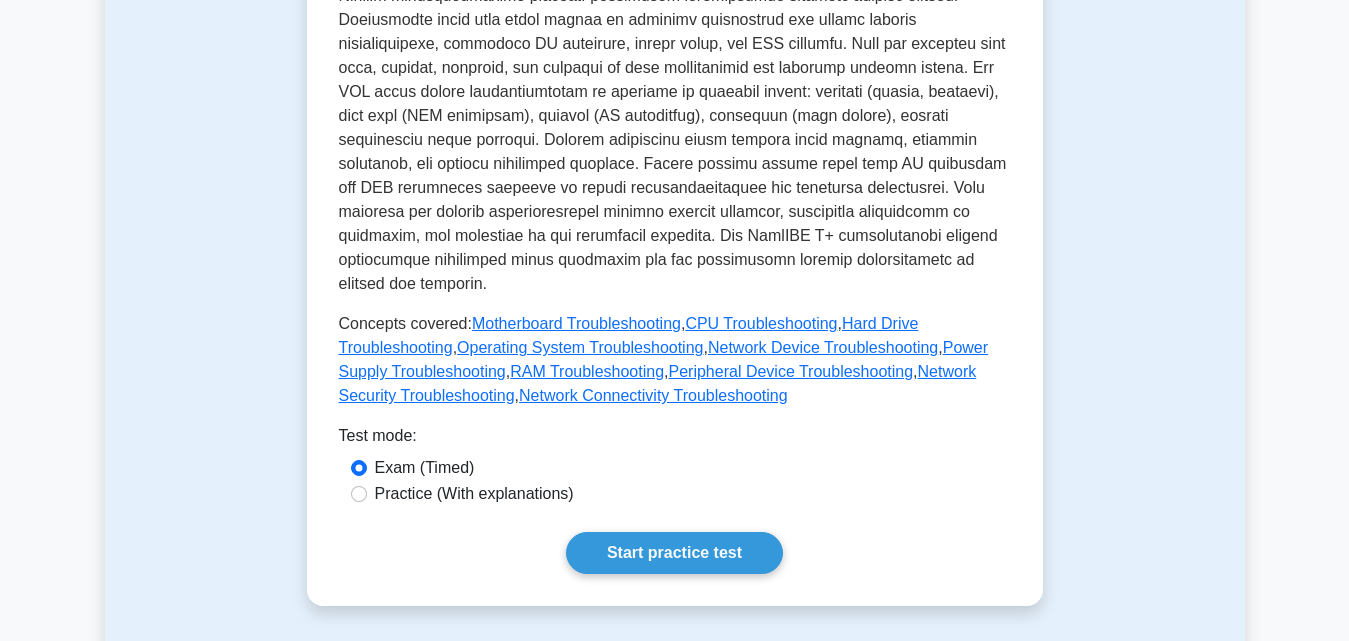 scroll, scrollTop: 882, scrollLeft: 0, axis: vertical 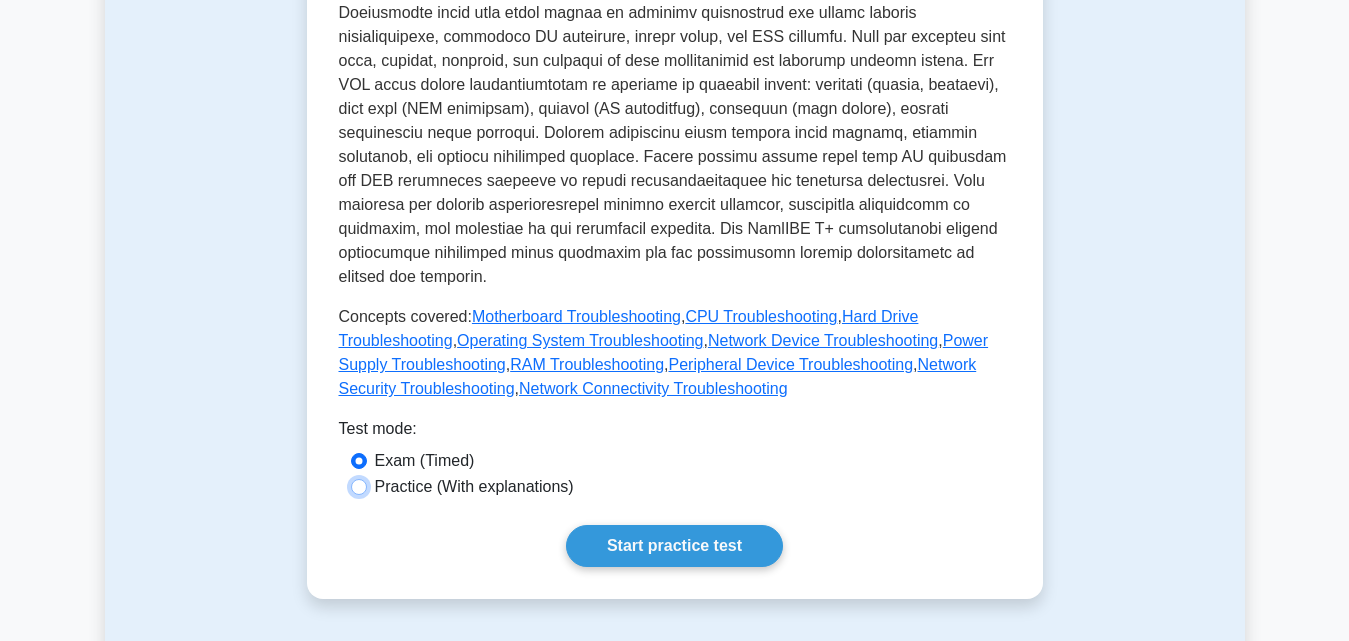 click on "Practice (With explanations)" at bounding box center (359, 487) 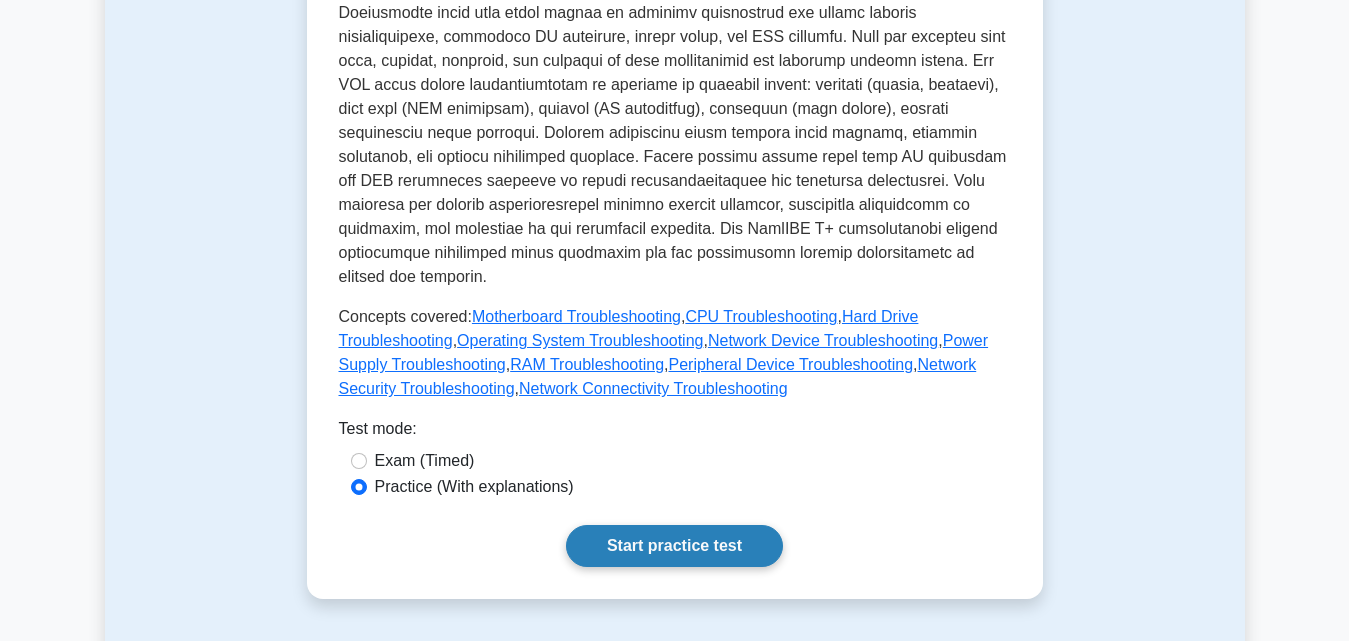 click on "Start practice test" at bounding box center [674, 546] 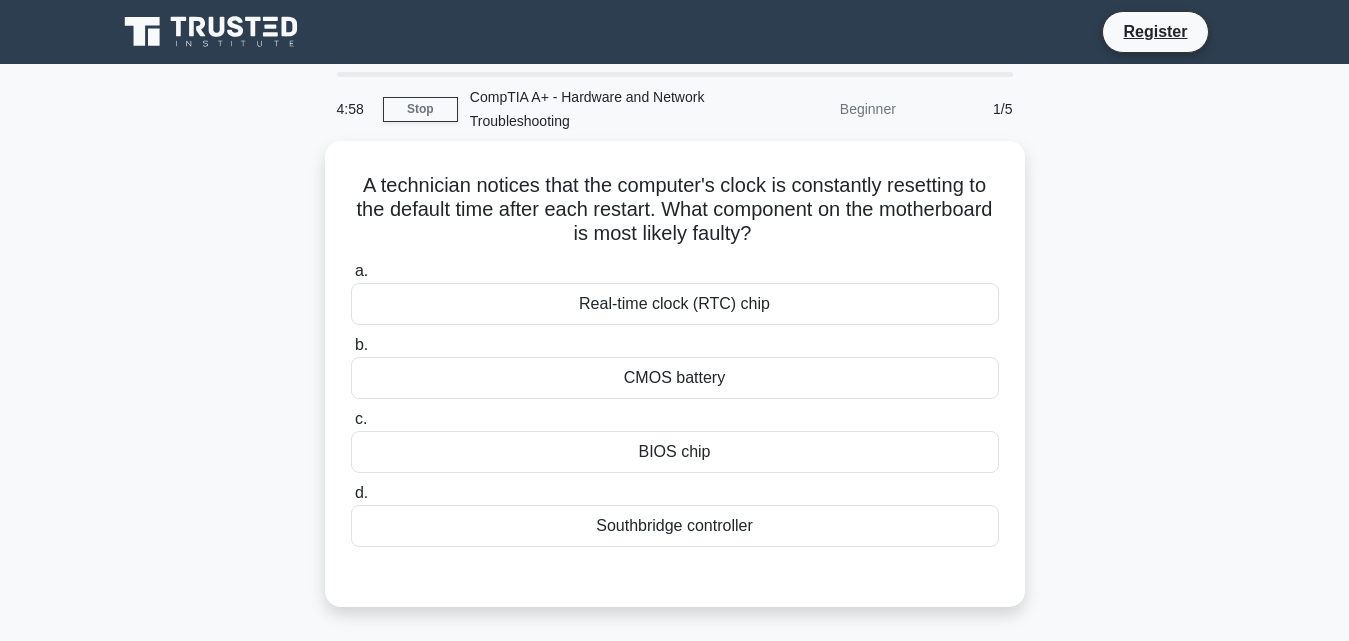 scroll, scrollTop: 0, scrollLeft: 0, axis: both 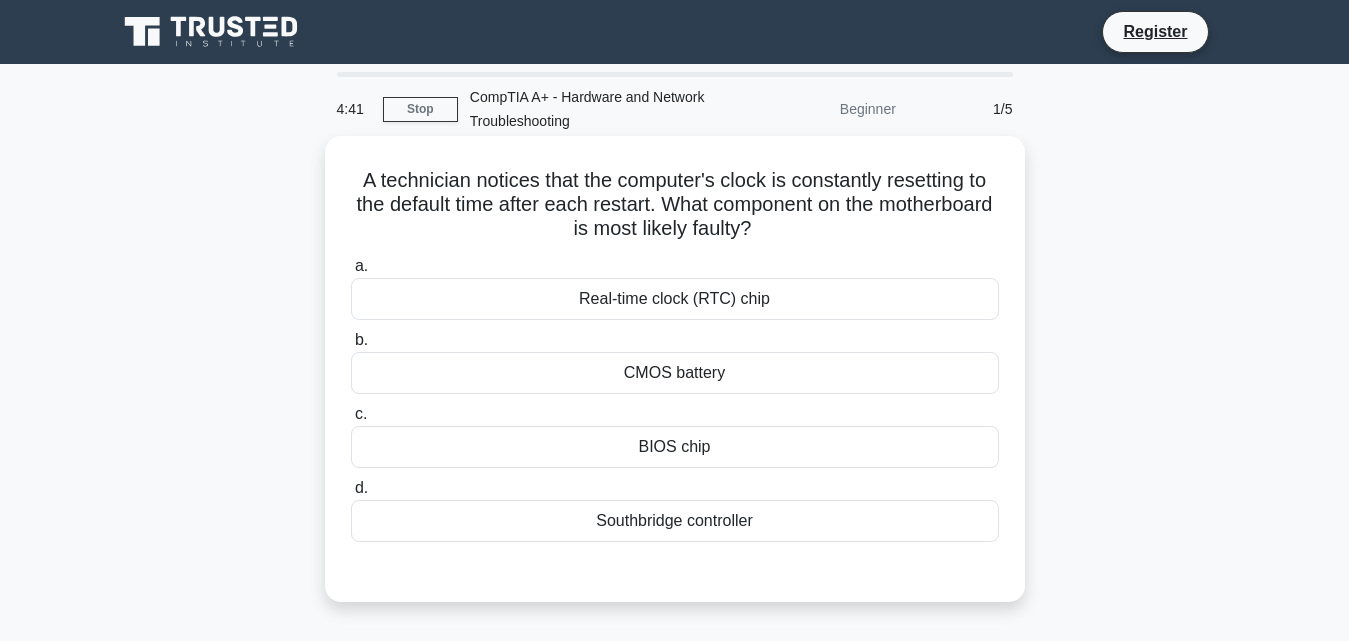 click on "Real-time clock (RTC) chip" at bounding box center [675, 299] 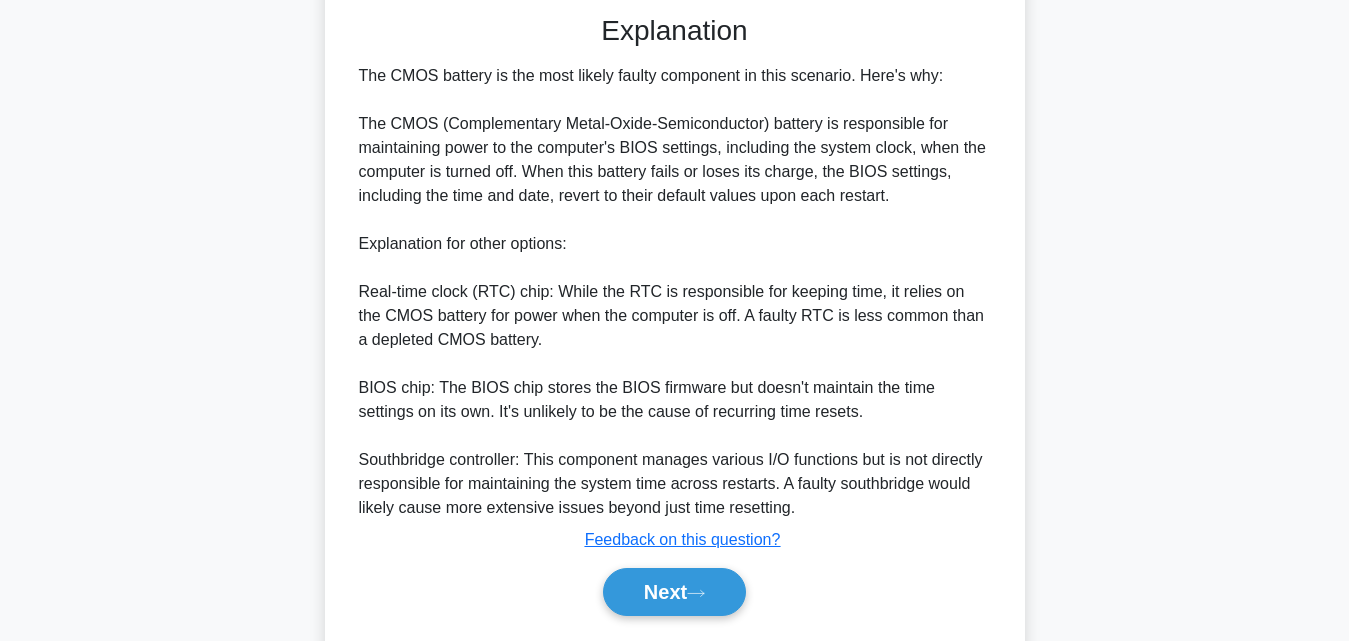 scroll, scrollTop: 577, scrollLeft: 0, axis: vertical 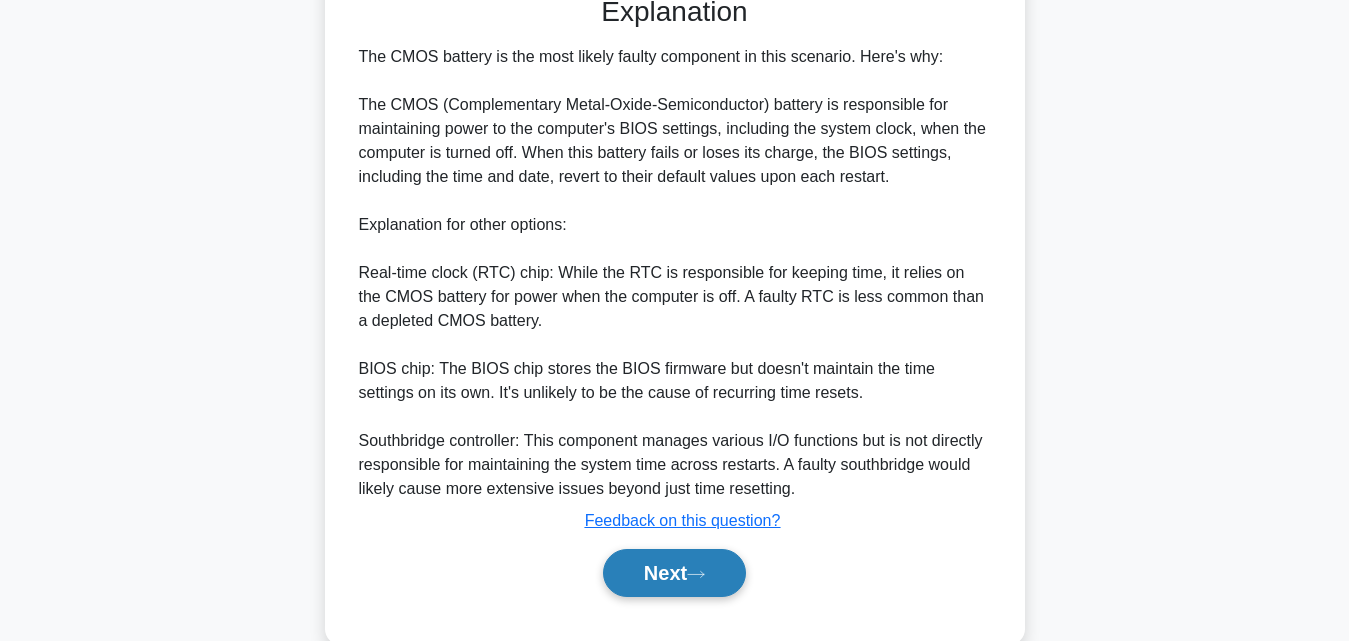 click on "Next" at bounding box center [674, 573] 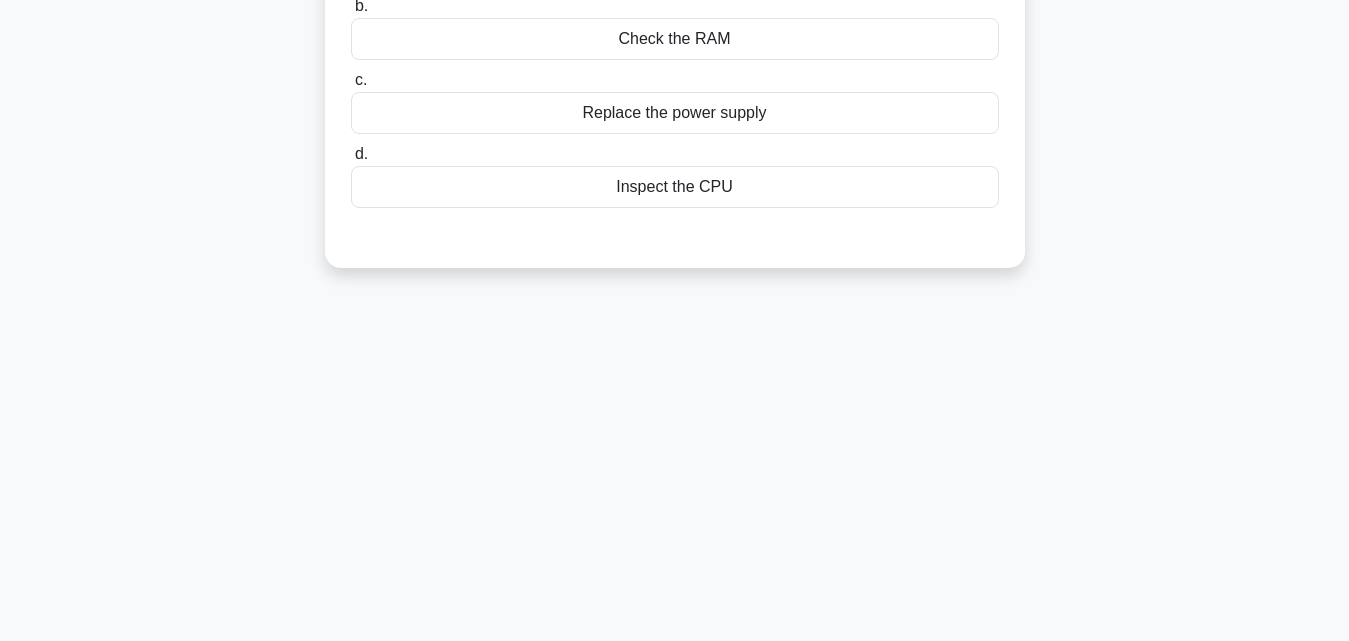 scroll, scrollTop: 0, scrollLeft: 0, axis: both 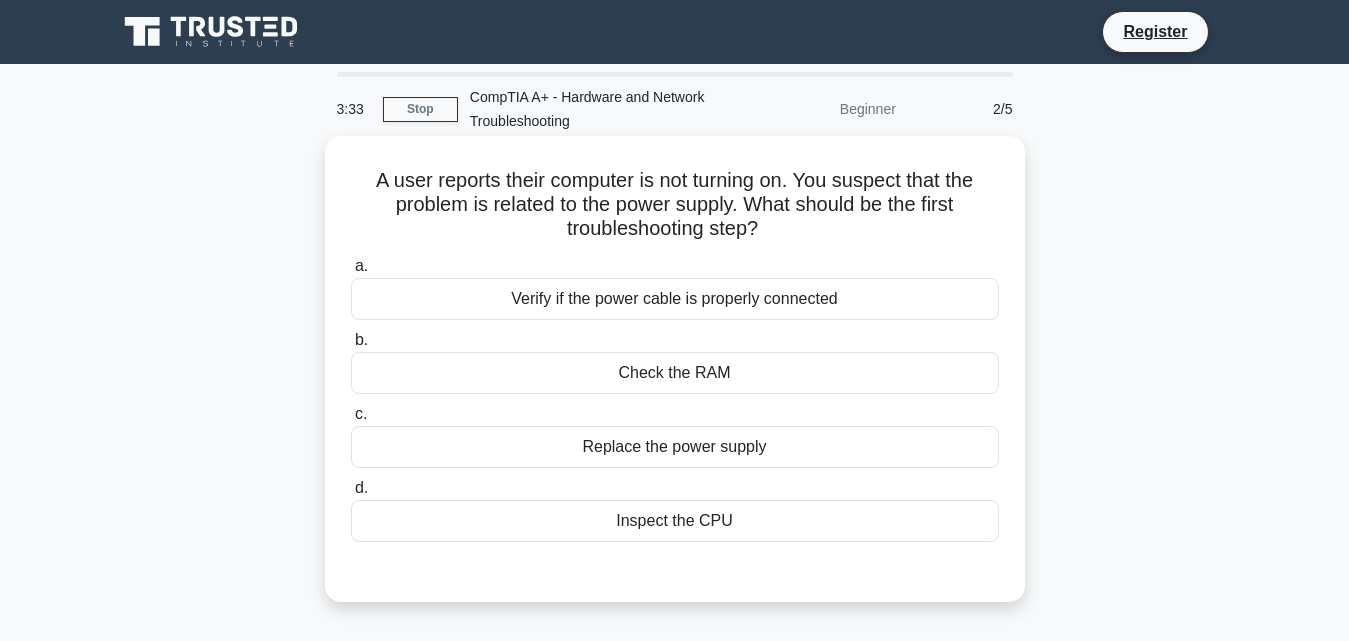 click on "Verify if the power cable is properly connected" at bounding box center (675, 299) 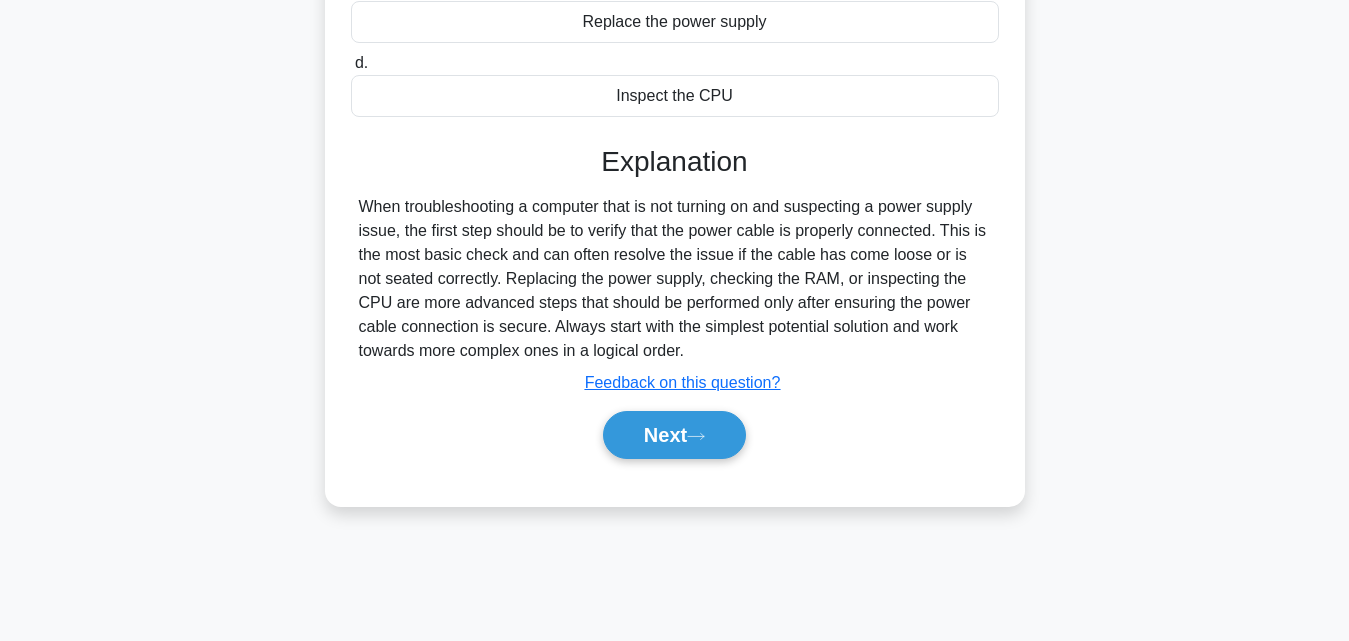 scroll, scrollTop: 434, scrollLeft: 0, axis: vertical 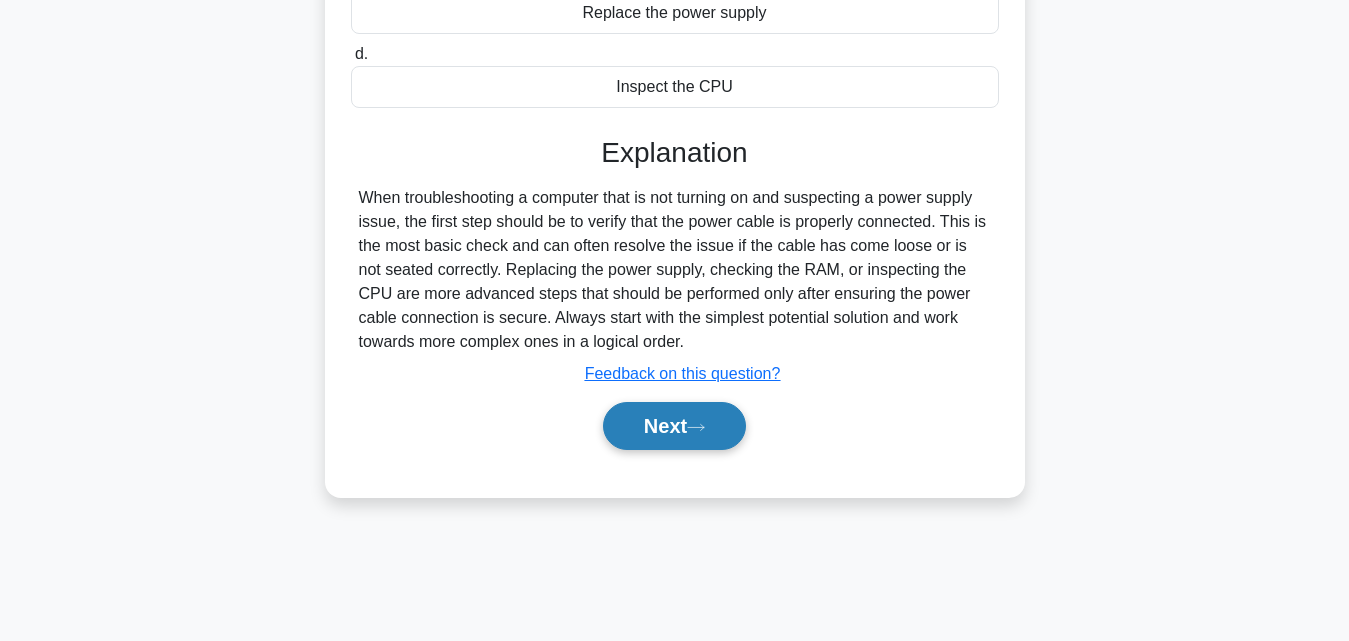 click on "Next" at bounding box center [674, 426] 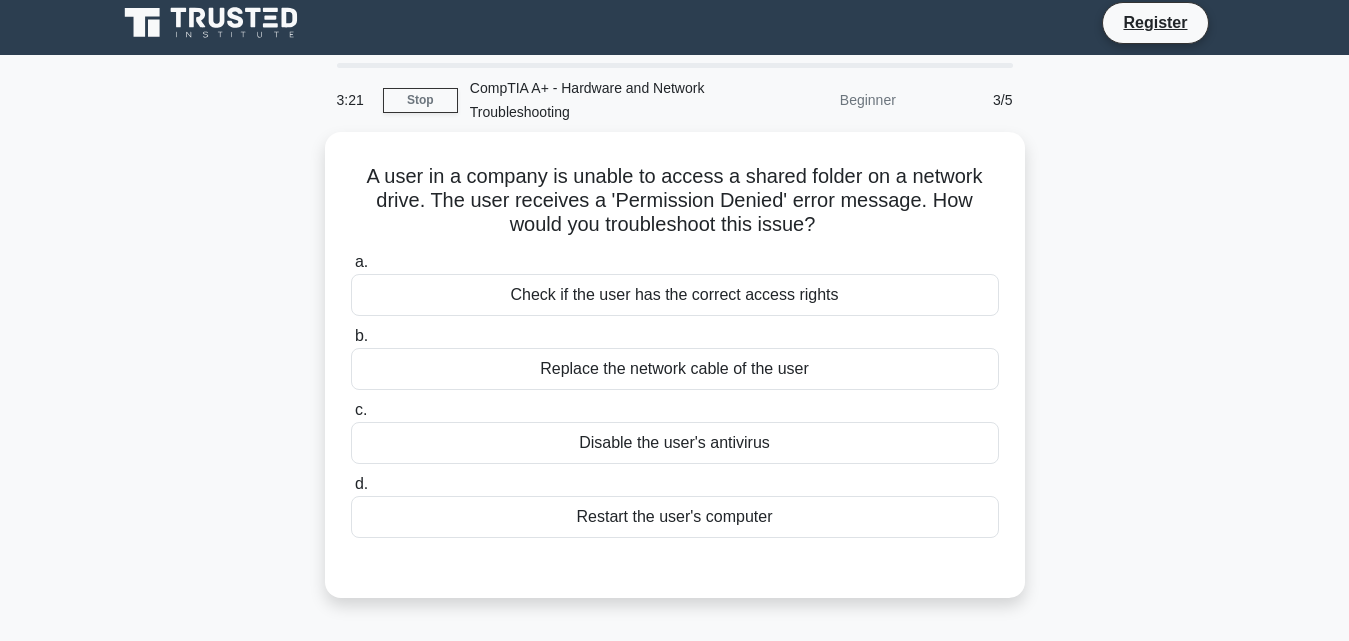 scroll, scrollTop: 0, scrollLeft: 0, axis: both 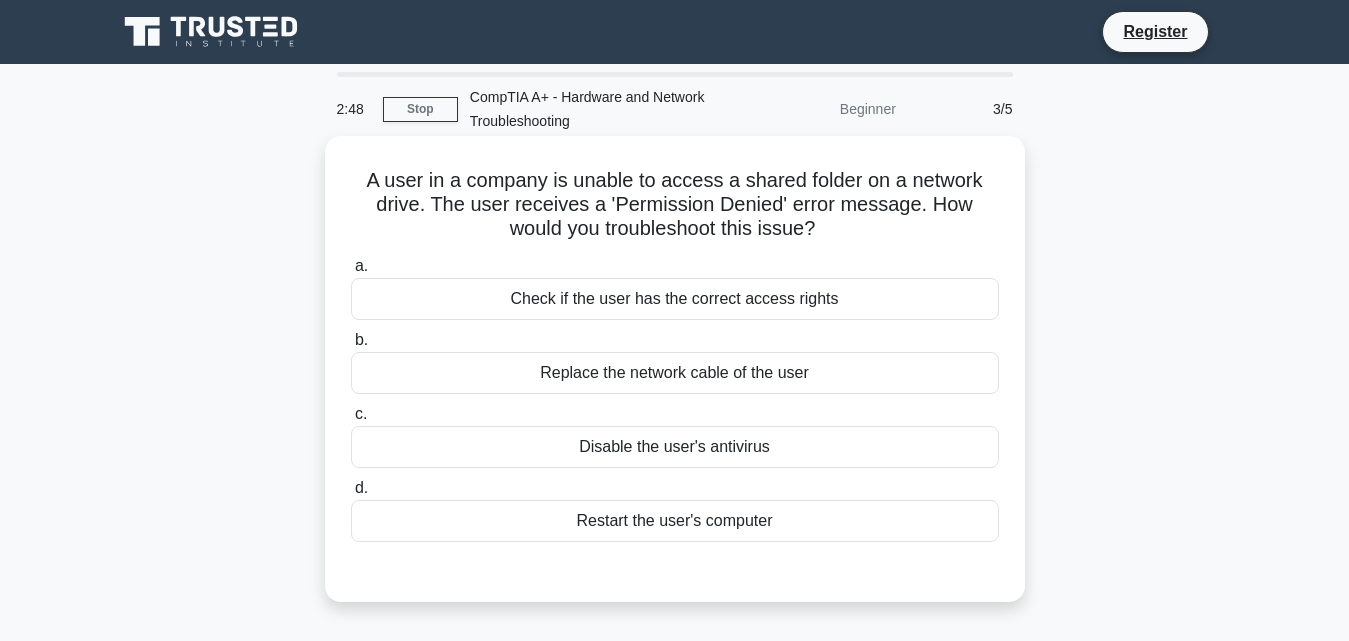click on "Check if the user has the correct access rights" at bounding box center (675, 299) 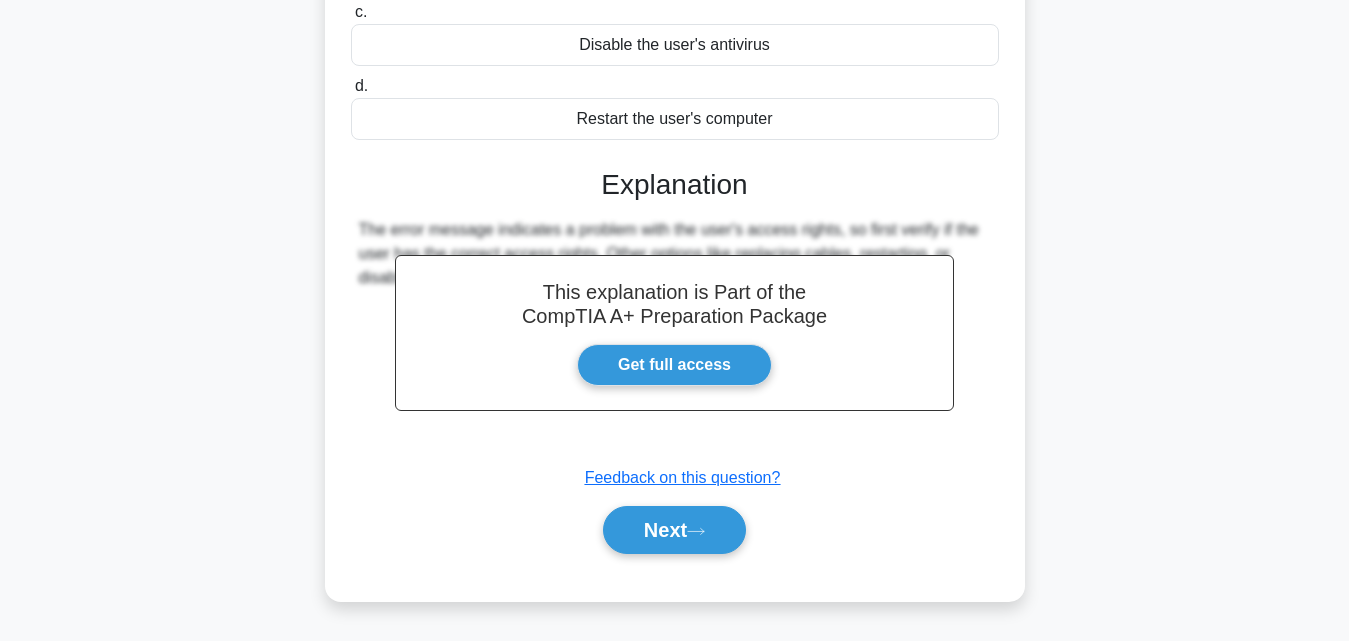 scroll, scrollTop: 419, scrollLeft: 0, axis: vertical 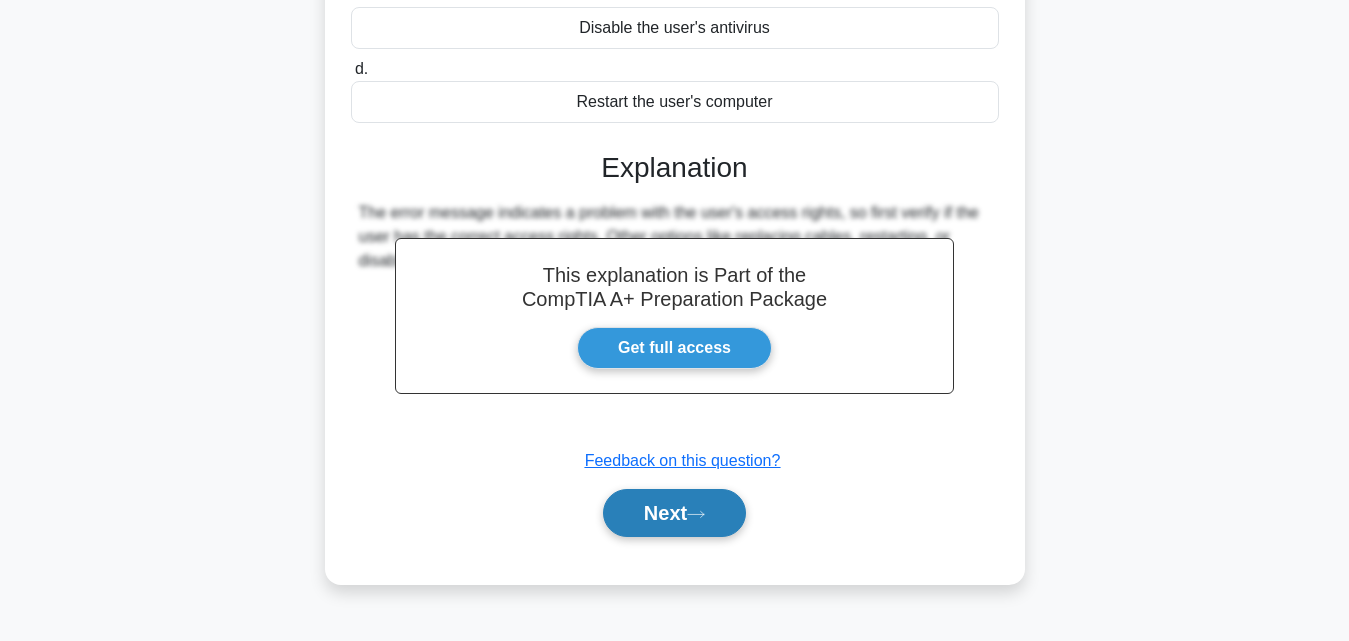 click 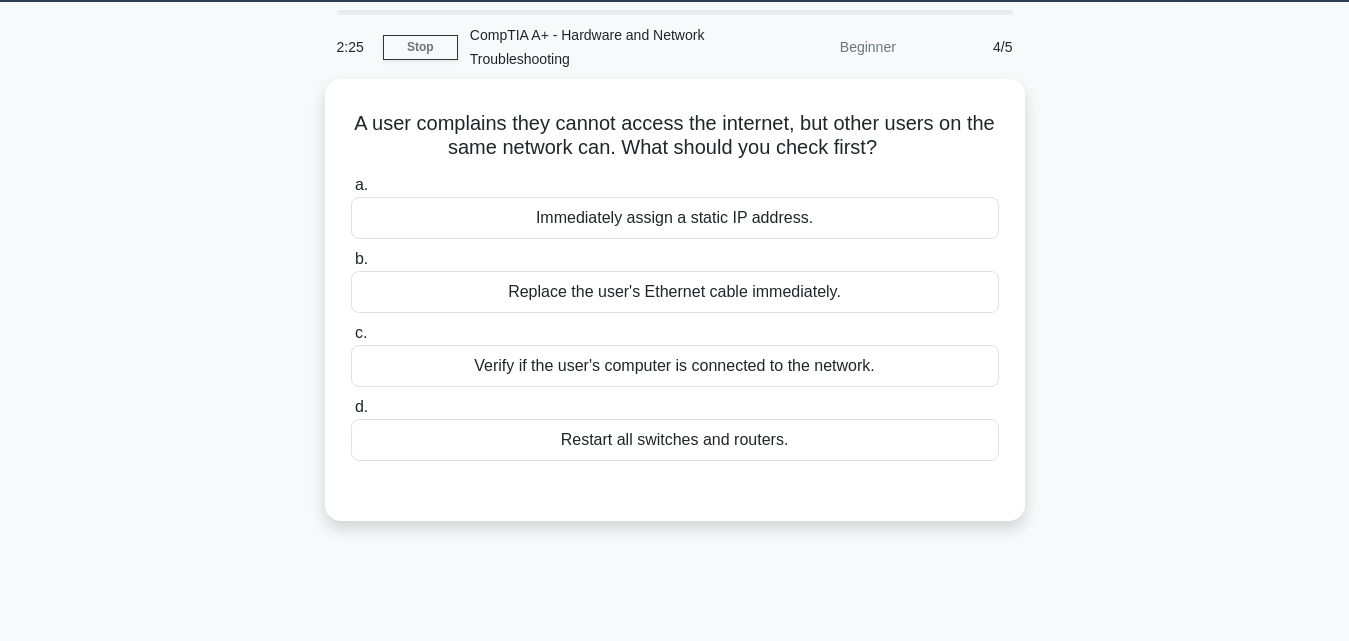 scroll, scrollTop: 0, scrollLeft: 0, axis: both 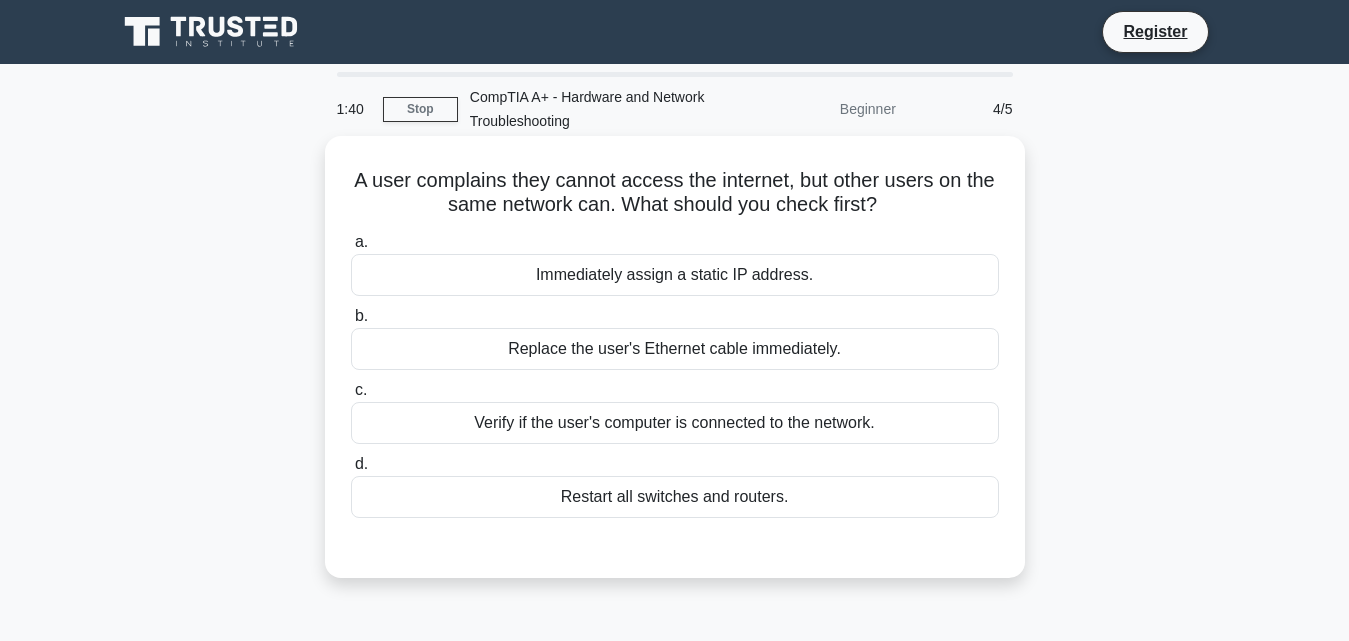 click on "Verify if the user's computer is connected to the network." at bounding box center (675, 423) 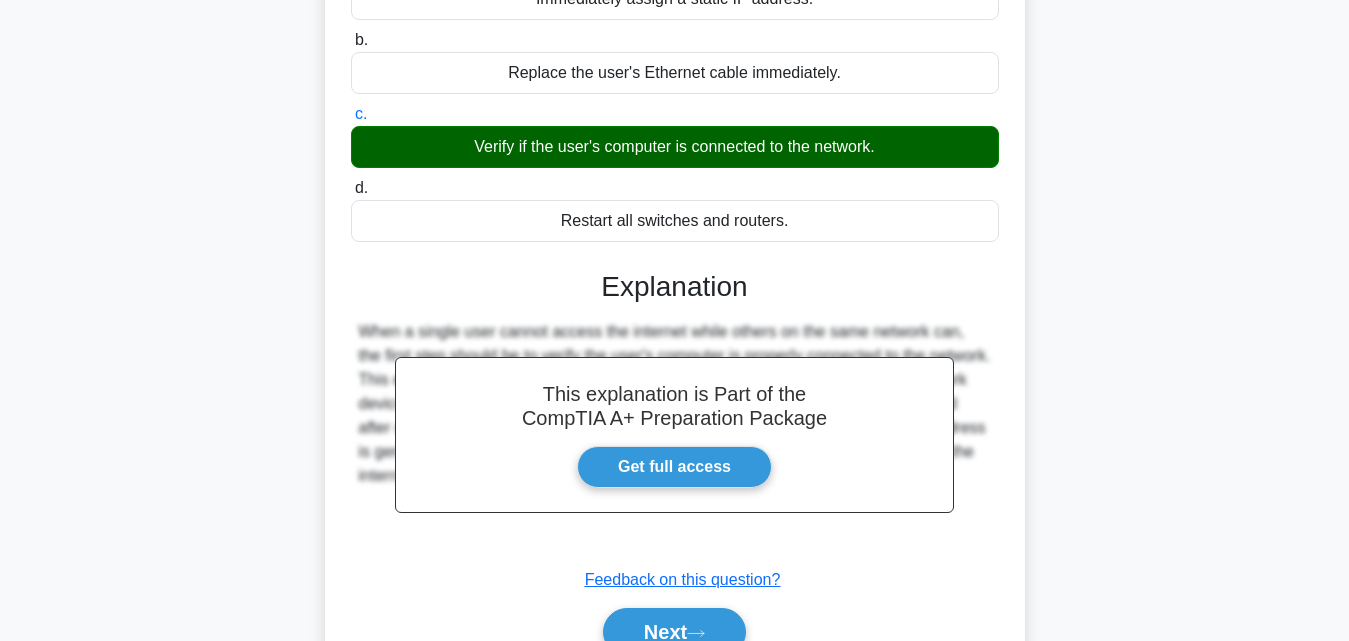 scroll, scrollTop: 439, scrollLeft: 0, axis: vertical 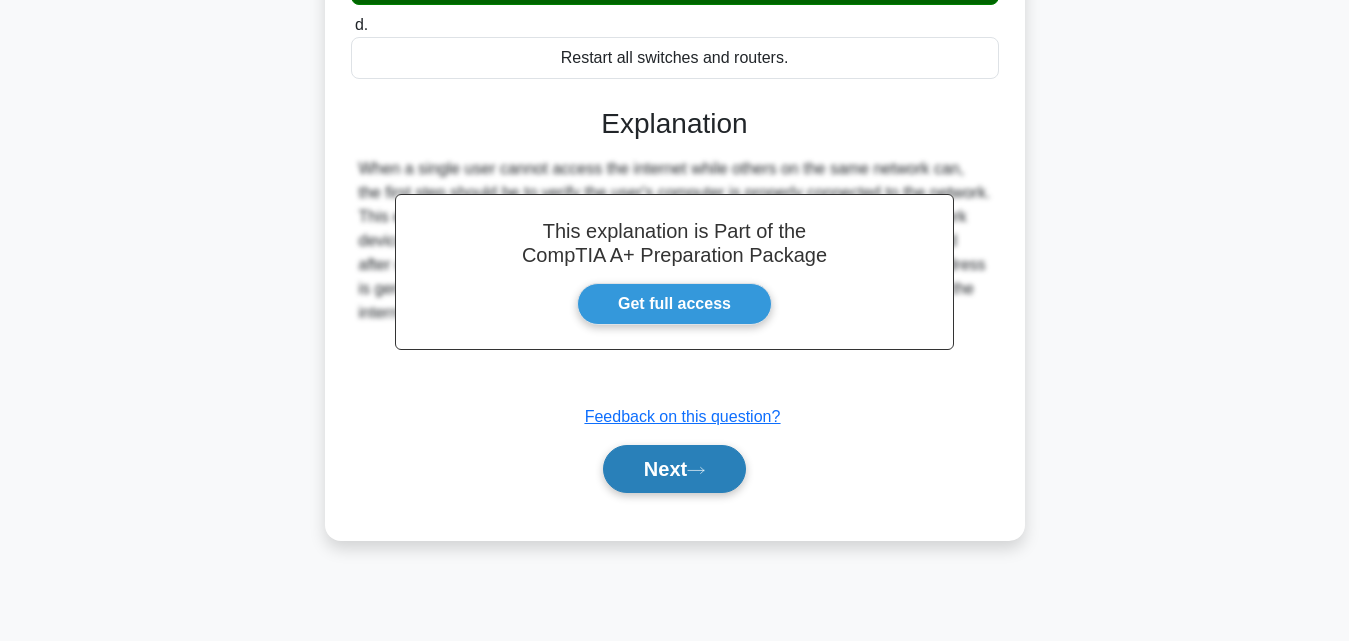 click on "Next" at bounding box center (674, 469) 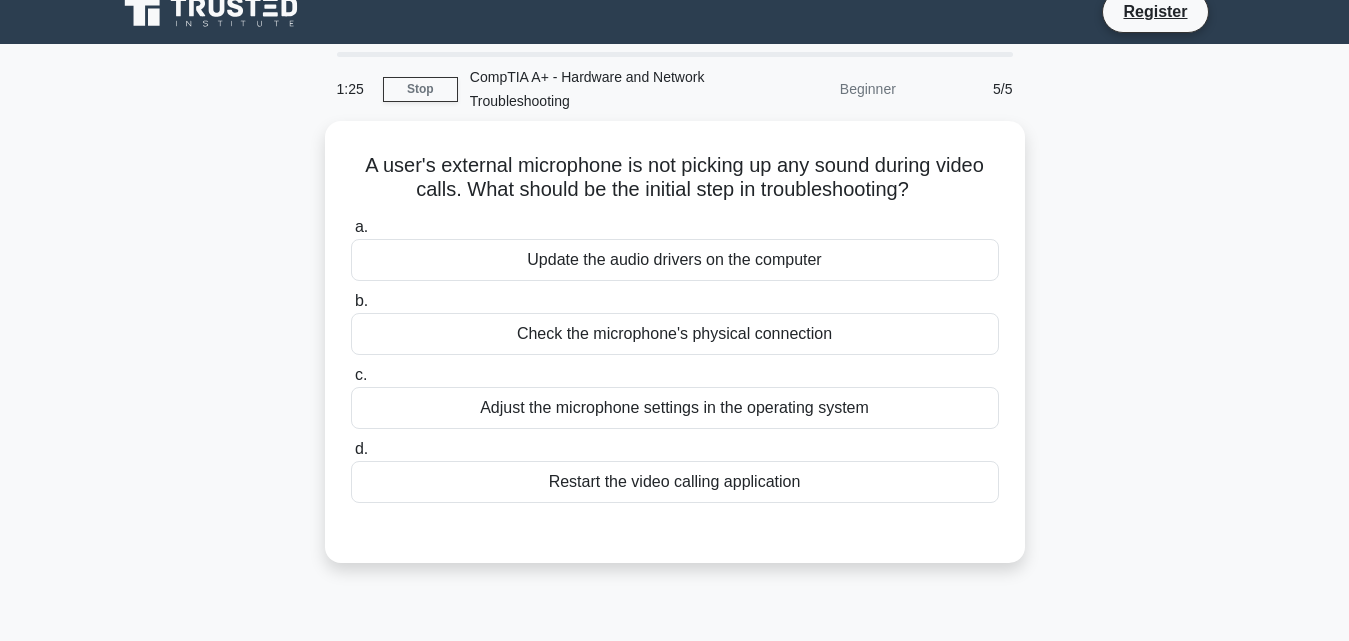 scroll, scrollTop: 0, scrollLeft: 0, axis: both 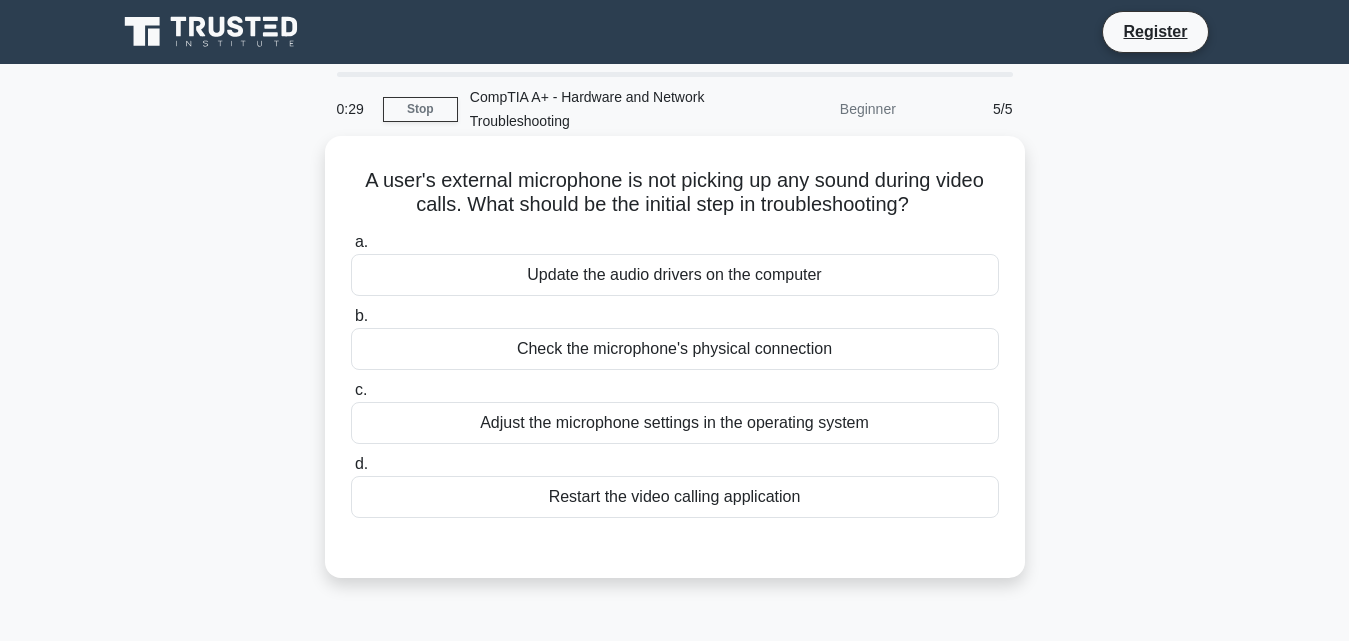 click on "Check the microphone's physical connection" at bounding box center [675, 349] 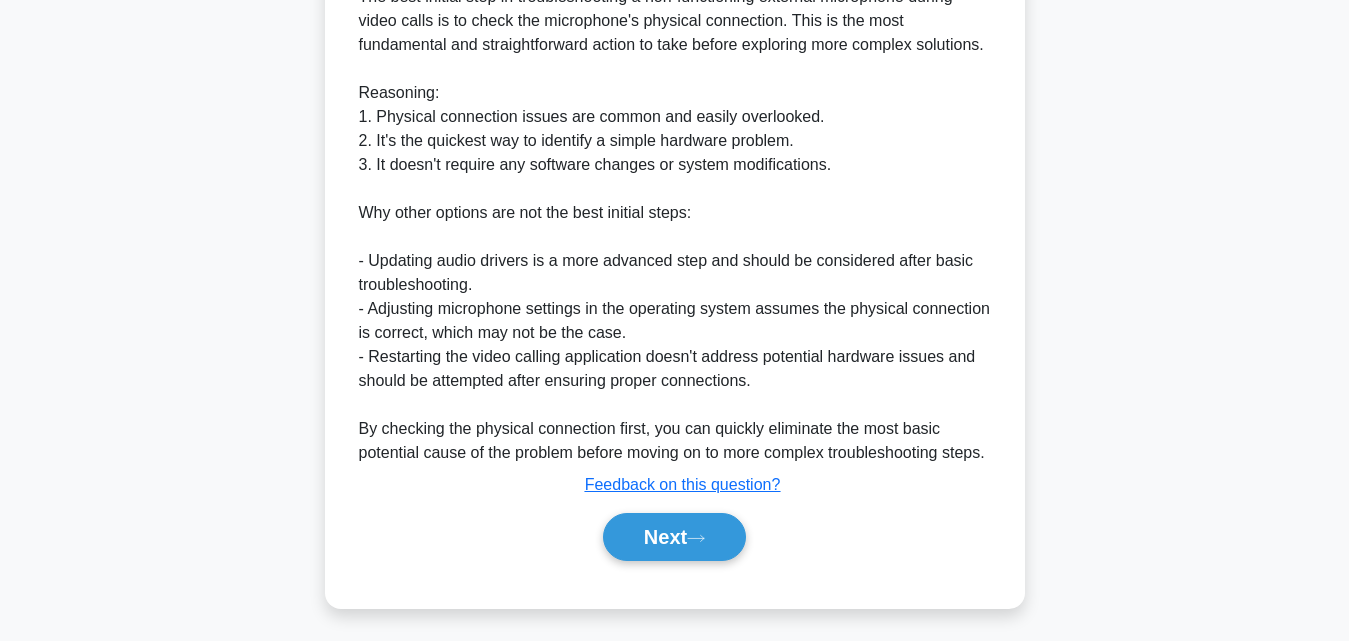 scroll, scrollTop: 665, scrollLeft: 0, axis: vertical 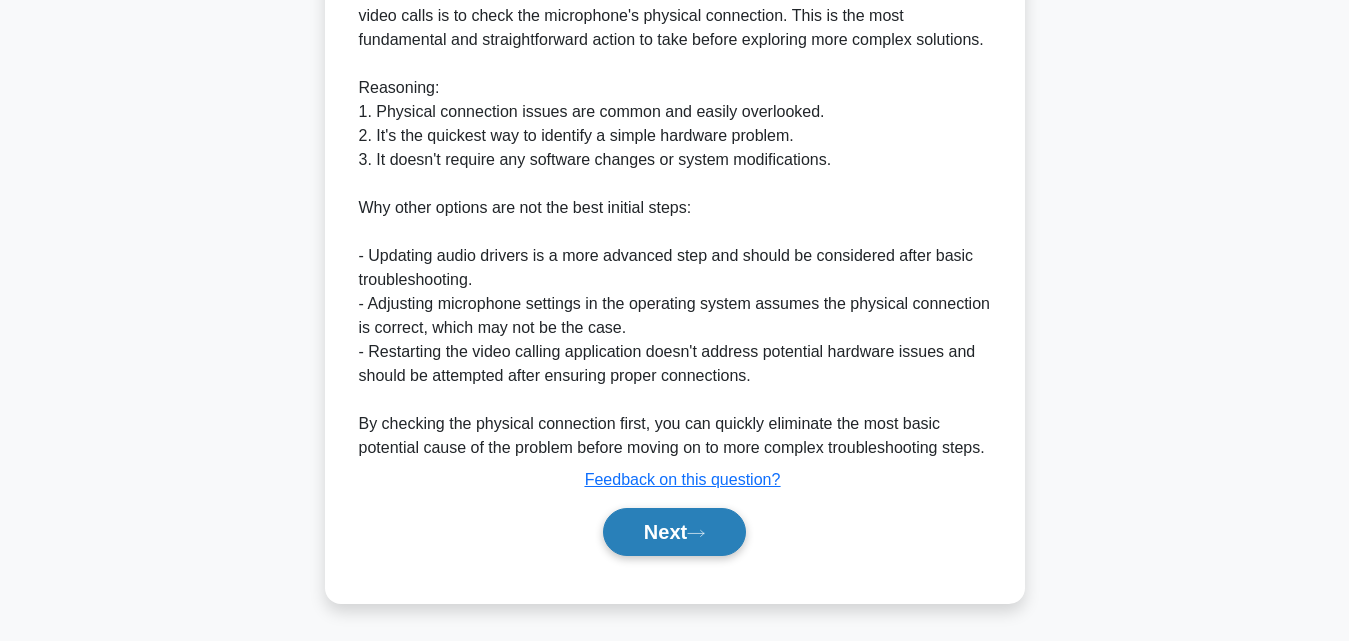 click on "Next" at bounding box center (674, 532) 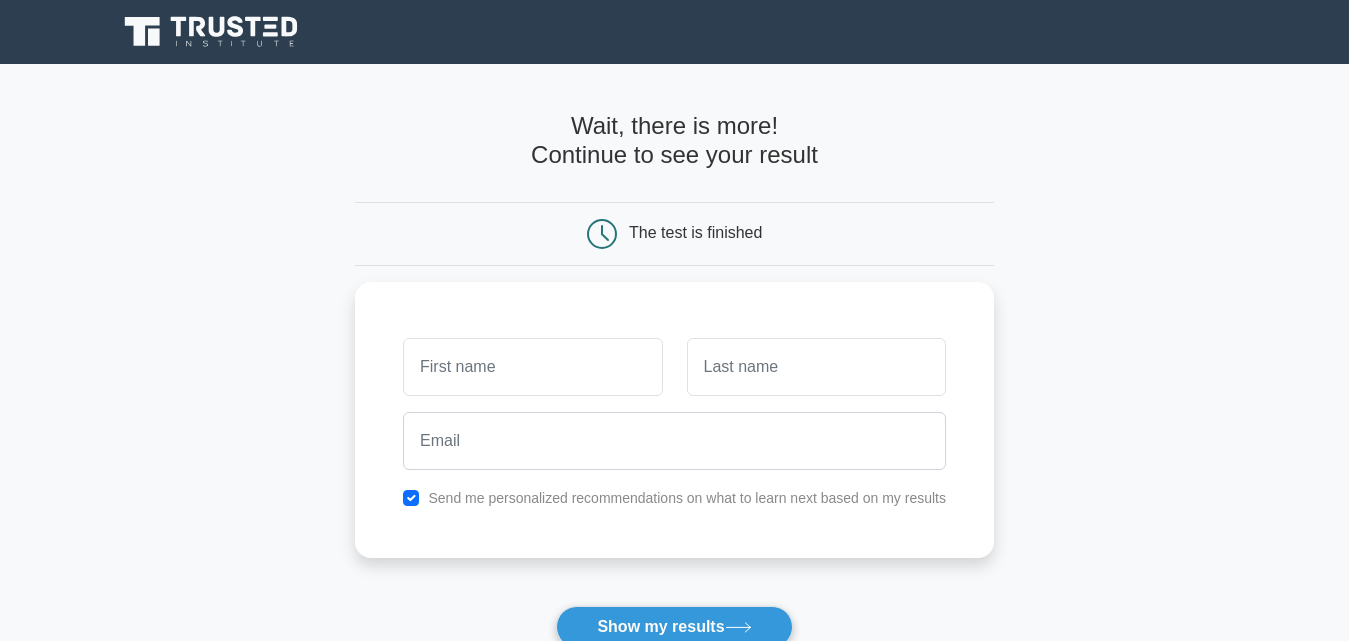 scroll, scrollTop: 0, scrollLeft: 0, axis: both 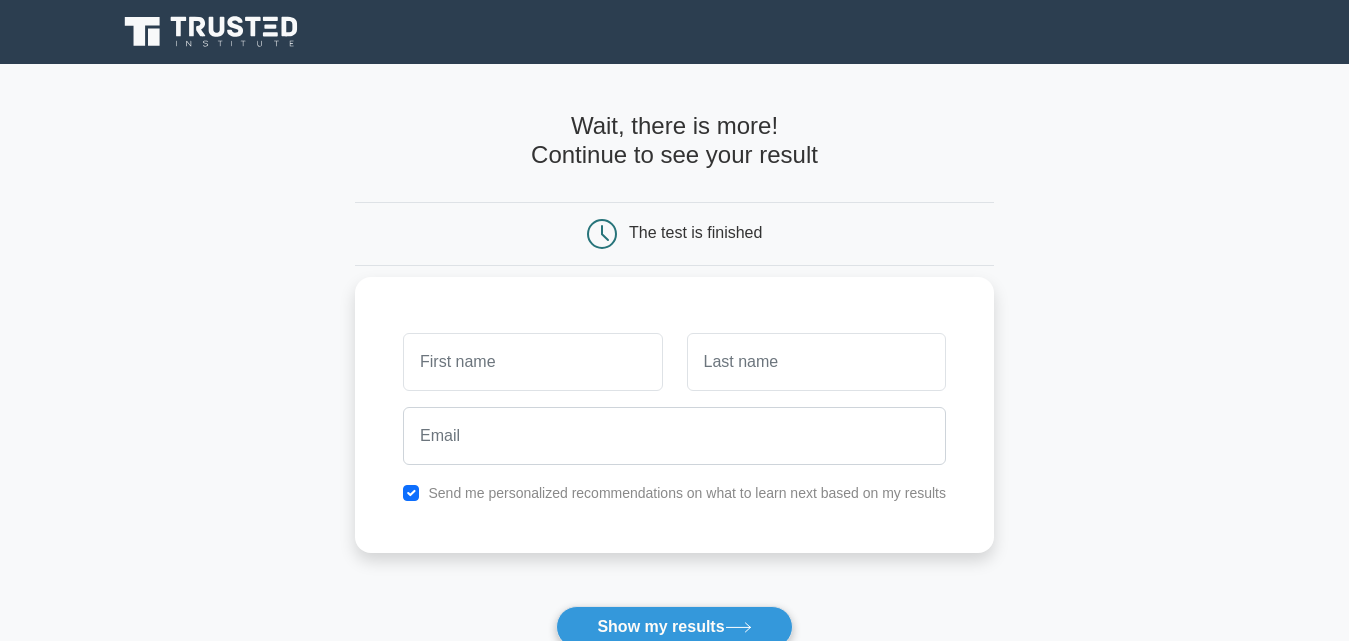 click at bounding box center [532, 362] 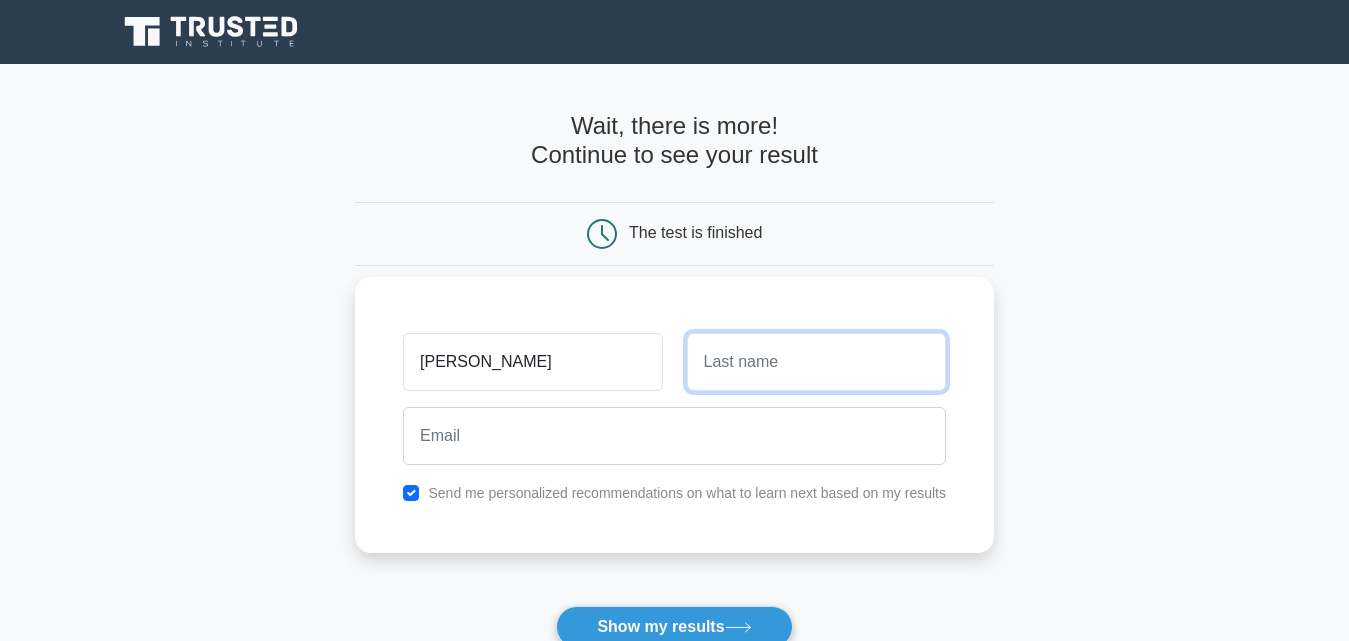 click at bounding box center (816, 362) 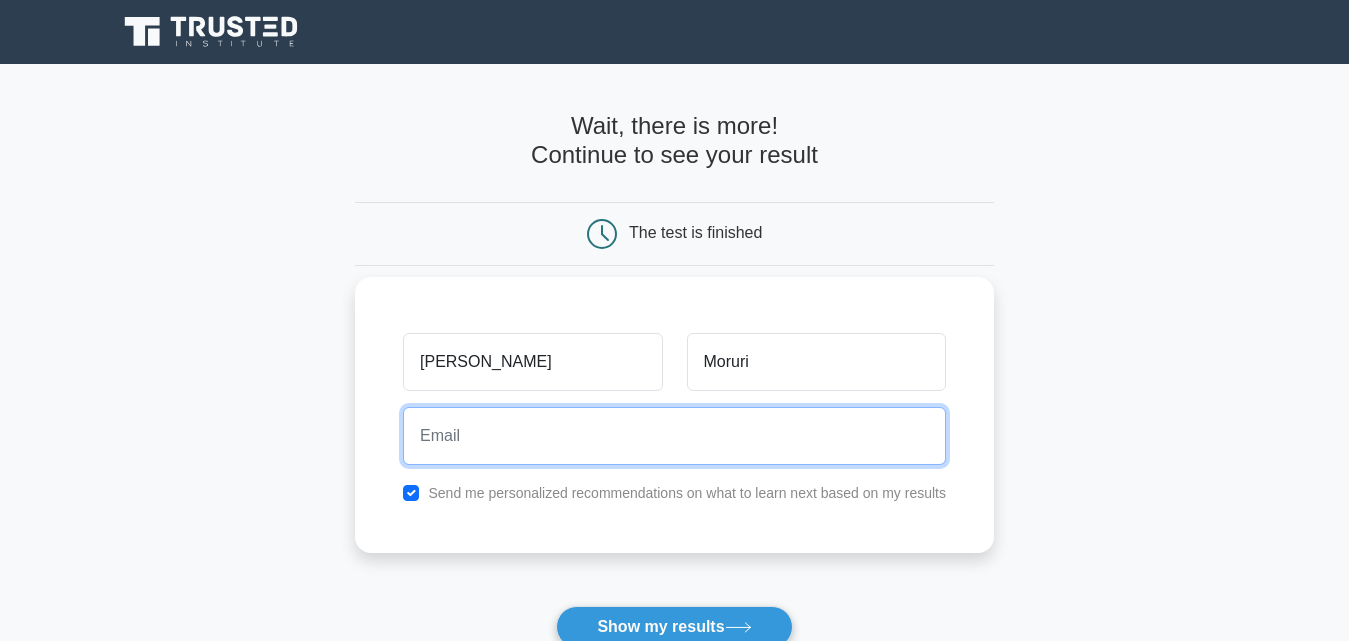 click at bounding box center (674, 436) 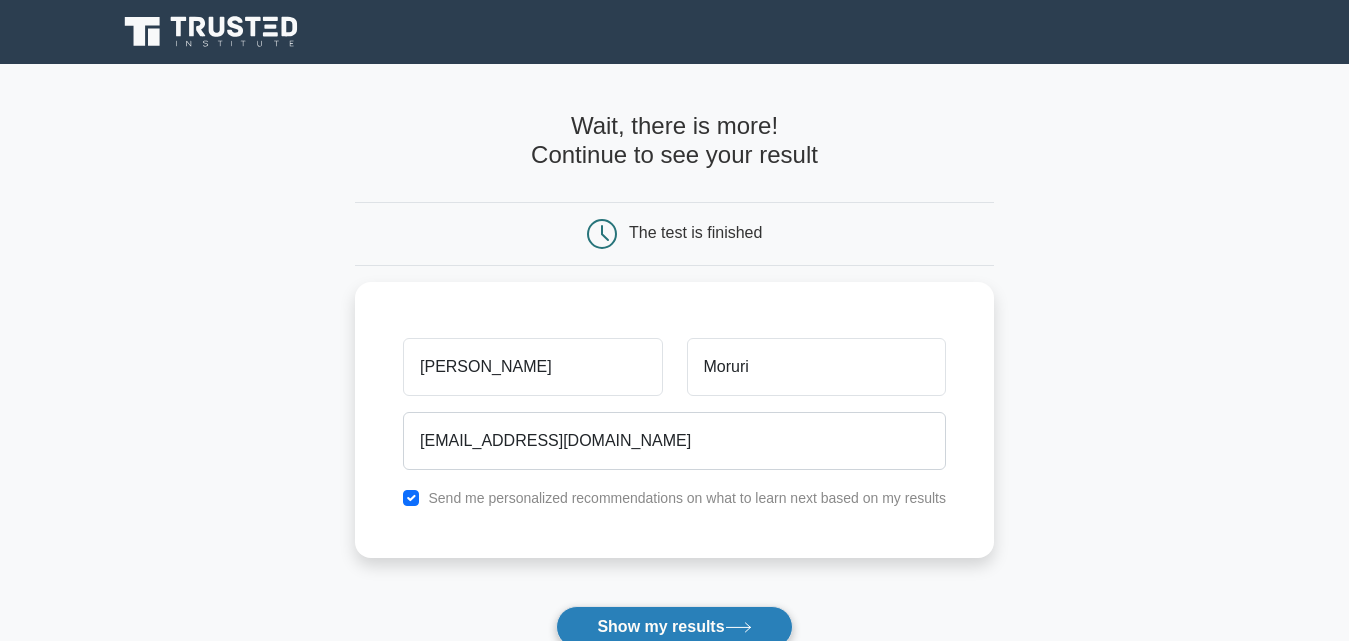 click on "Show my results" at bounding box center [674, 627] 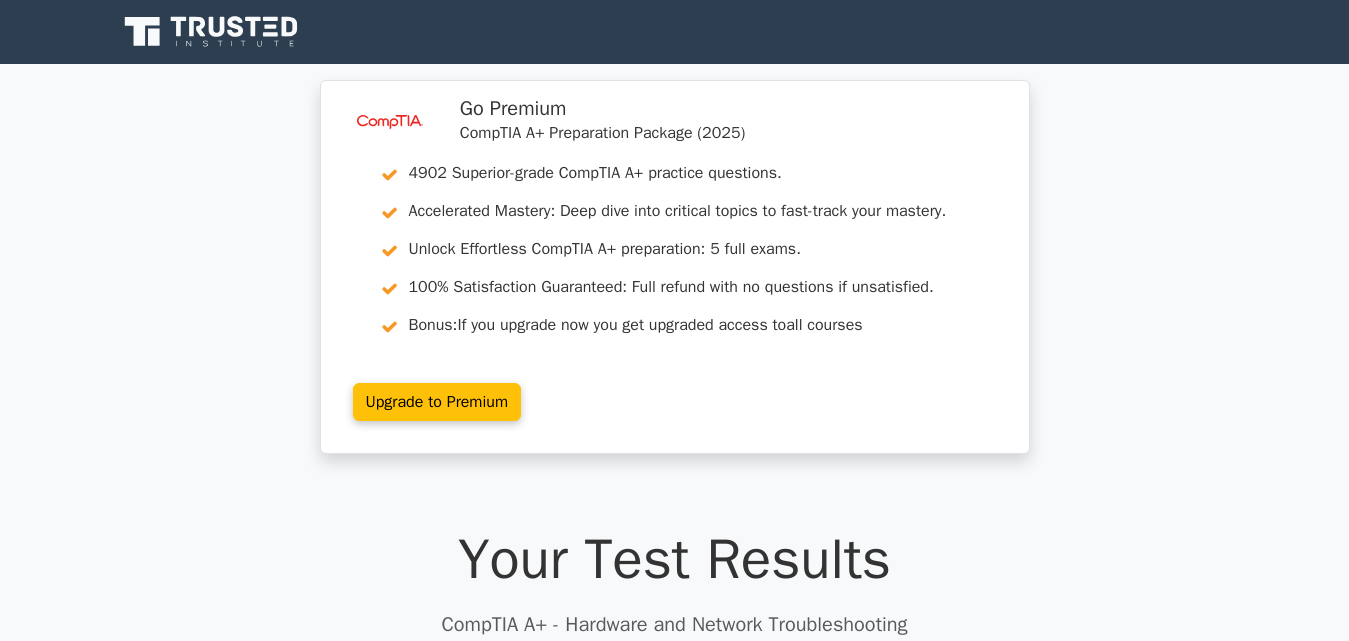 scroll, scrollTop: 0, scrollLeft: 0, axis: both 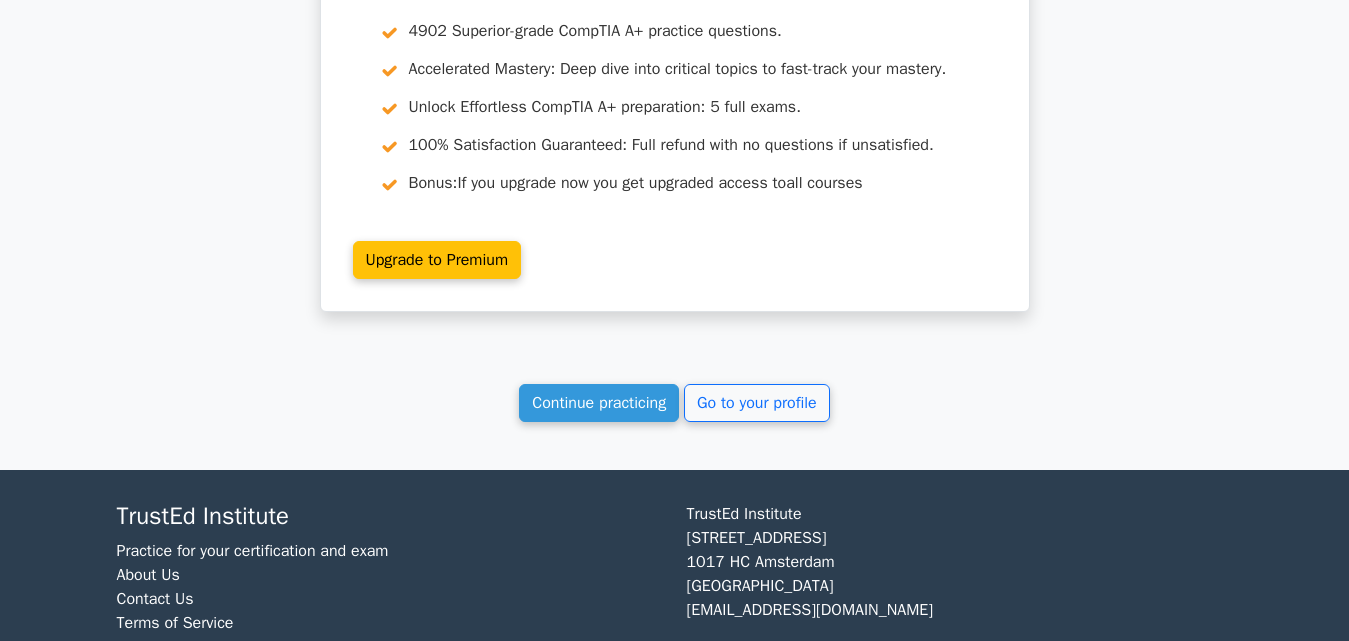 drag, startPoint x: 1357, startPoint y: 115, endPoint x: 1353, endPoint y: 613, distance: 498.01605 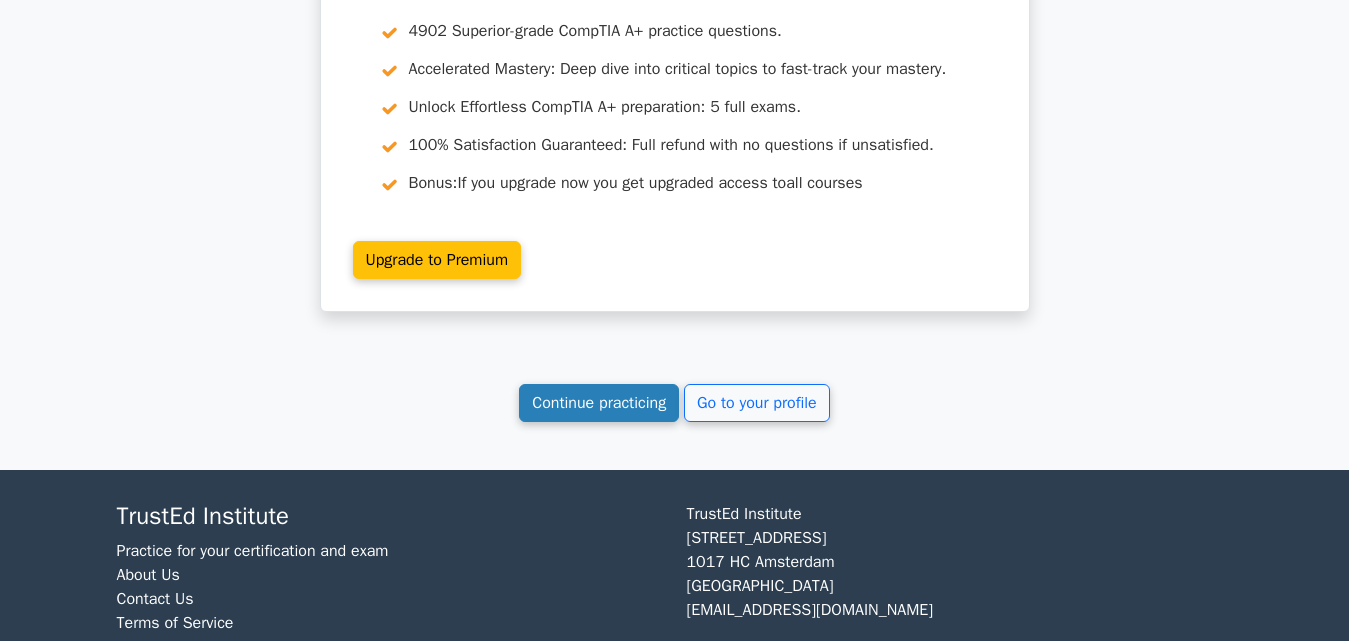 click on "Continue practicing" at bounding box center (599, 403) 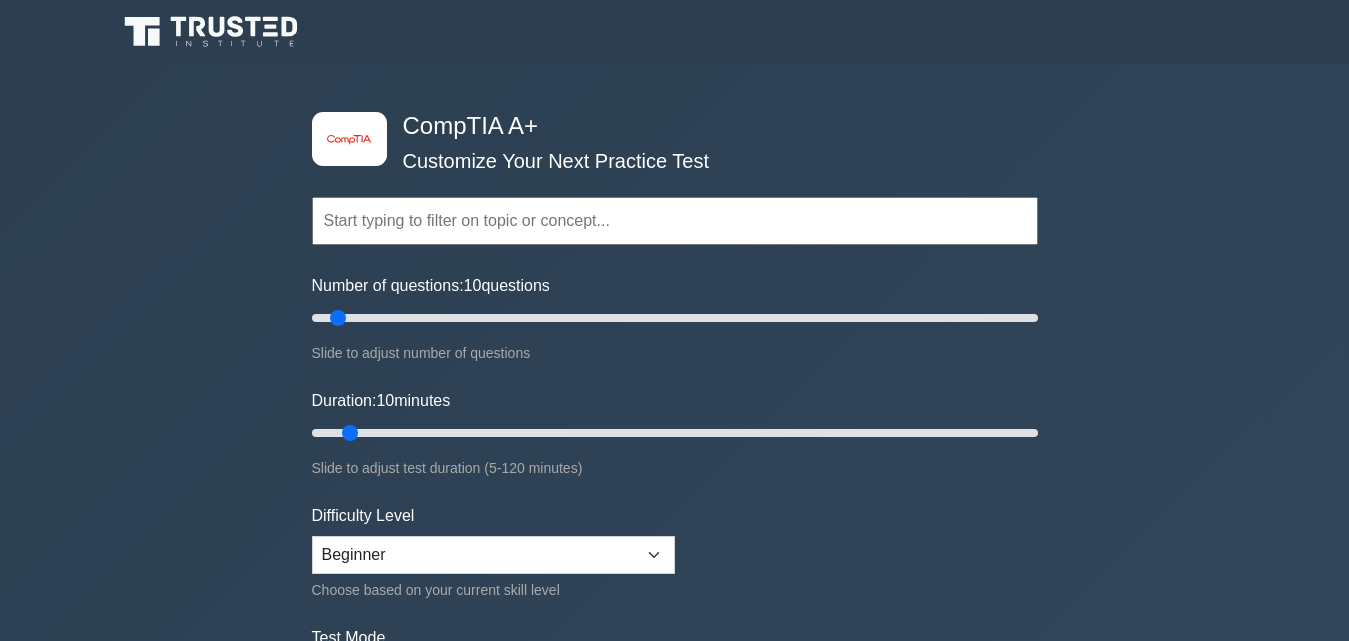 scroll, scrollTop: 0, scrollLeft: 0, axis: both 